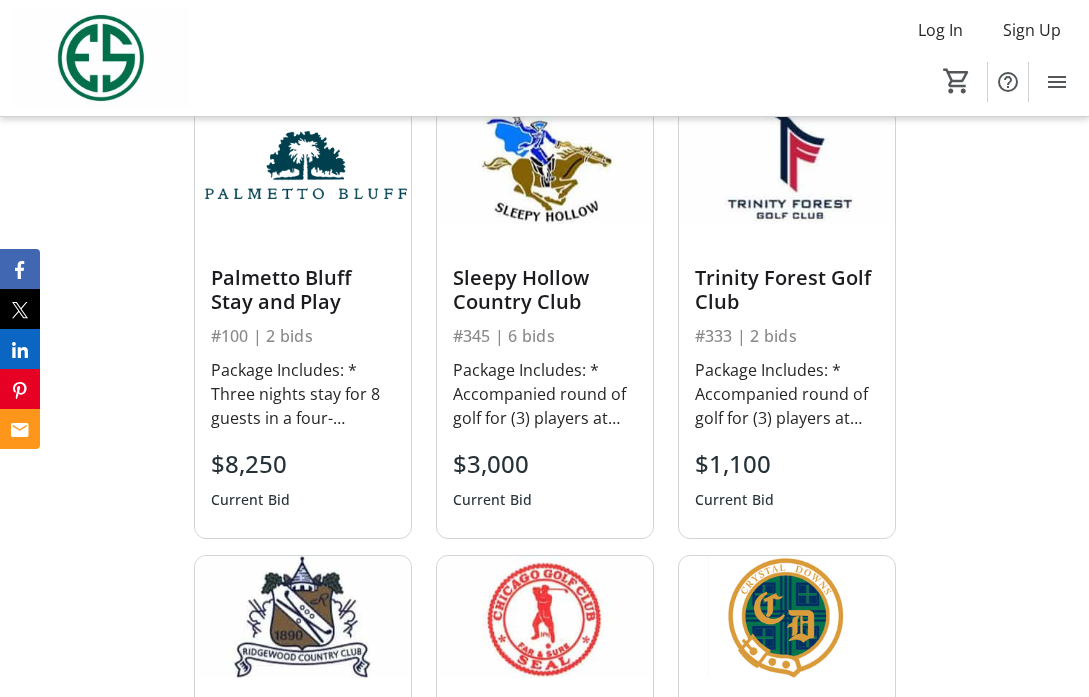 scroll, scrollTop: 848, scrollLeft: 0, axis: vertical 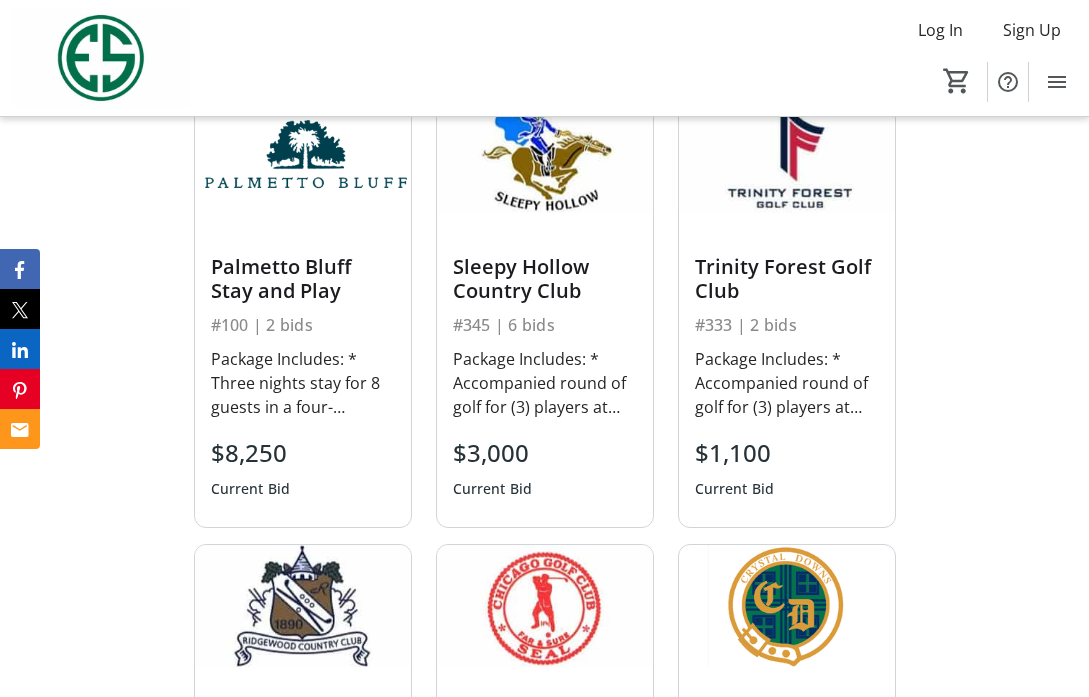 click on "#333 | 2 bids" at bounding box center [787, 325] 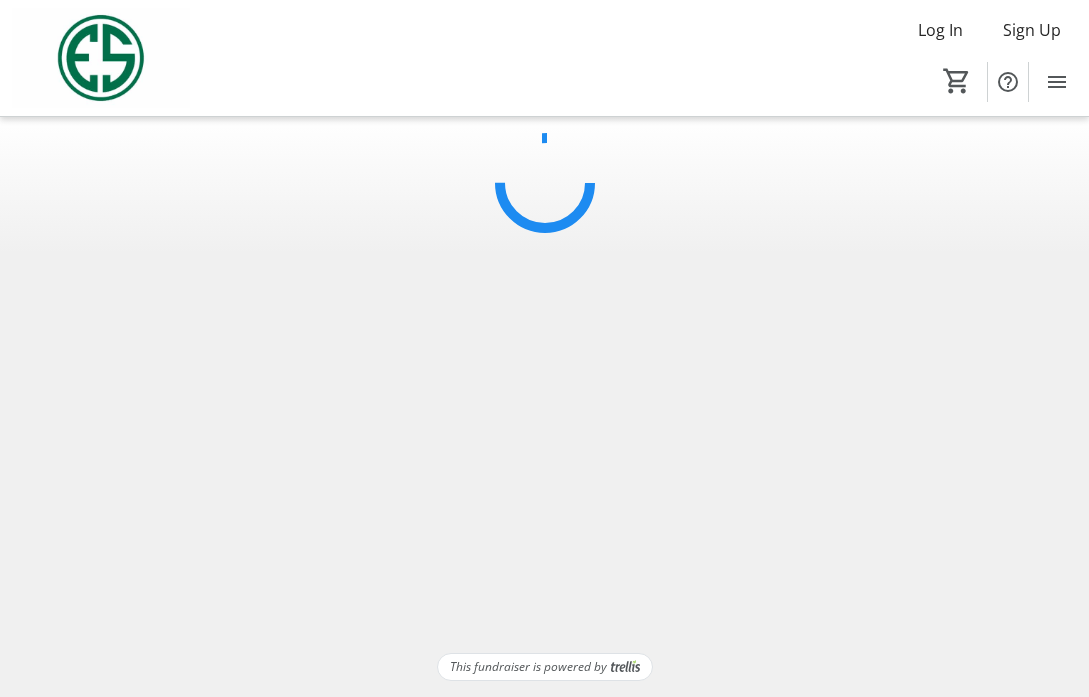 scroll, scrollTop: 0, scrollLeft: 0, axis: both 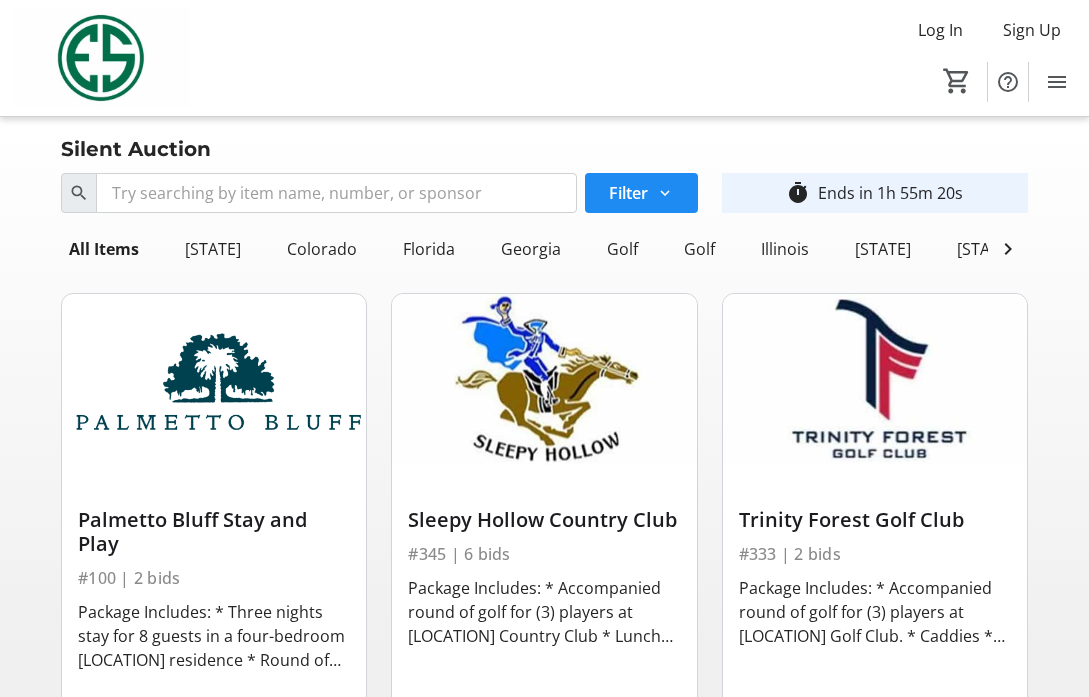 click on "#333 | 2 bids" at bounding box center [875, 554] 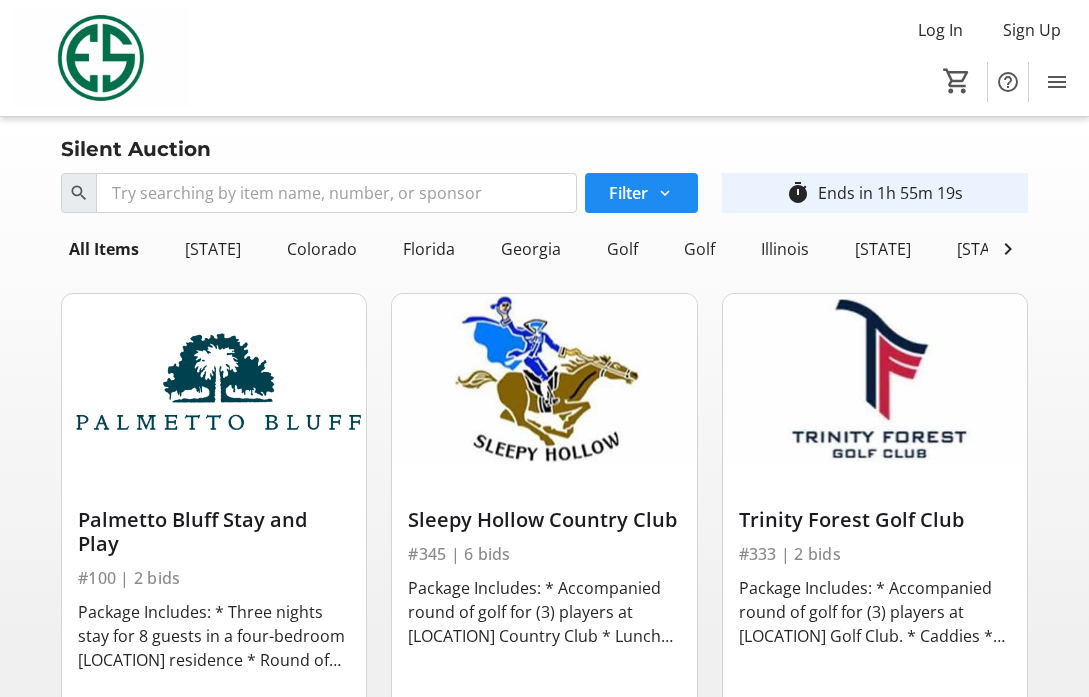 click on "Trinity Forest Golf Club" at bounding box center [875, 520] 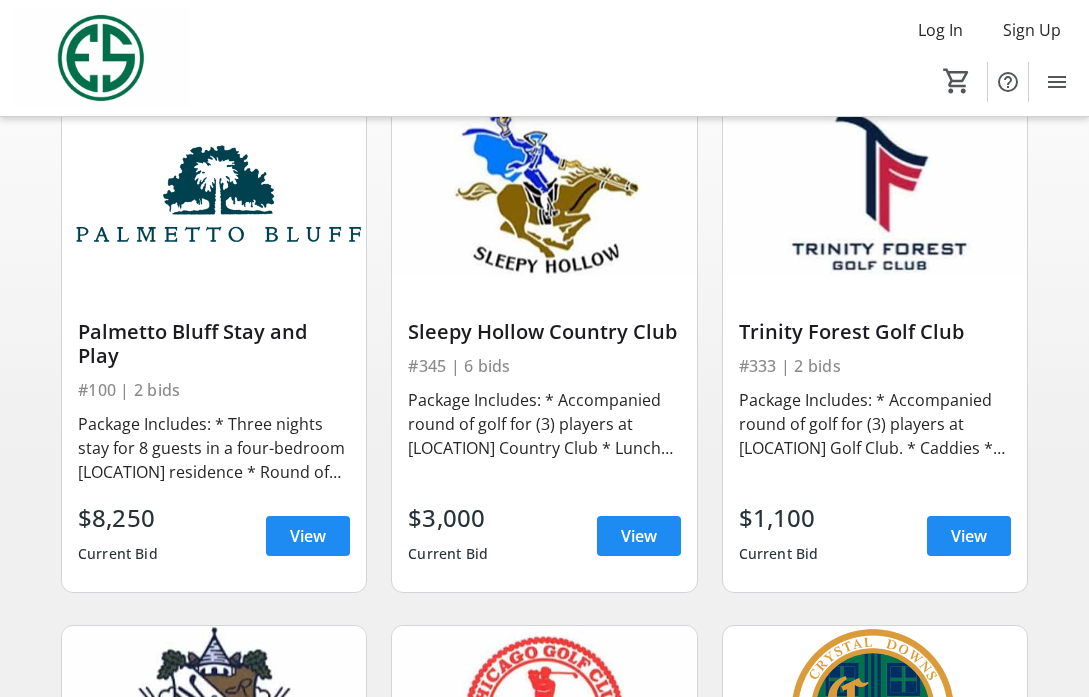 scroll, scrollTop: 191, scrollLeft: 0, axis: vertical 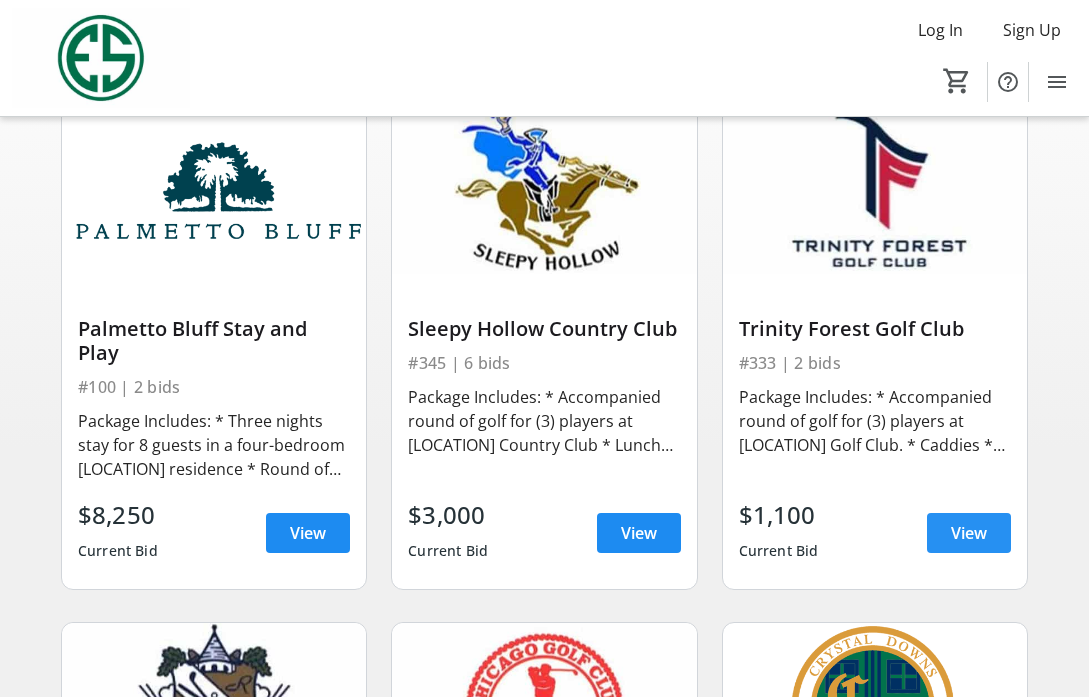 click at bounding box center (969, 533) 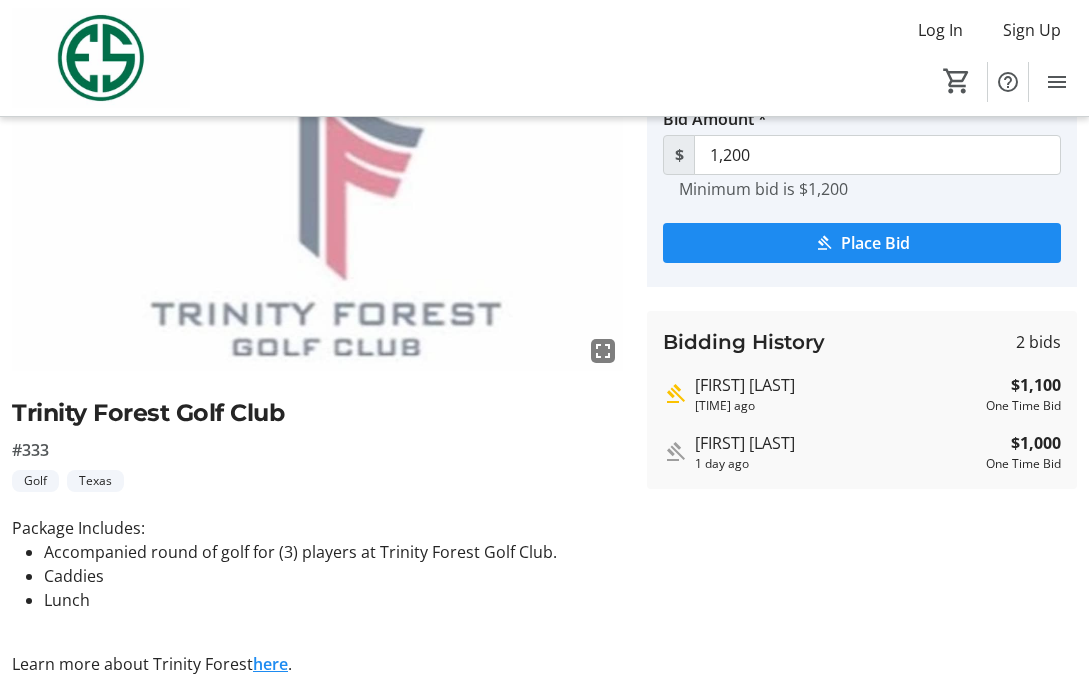 scroll, scrollTop: 164, scrollLeft: 0, axis: vertical 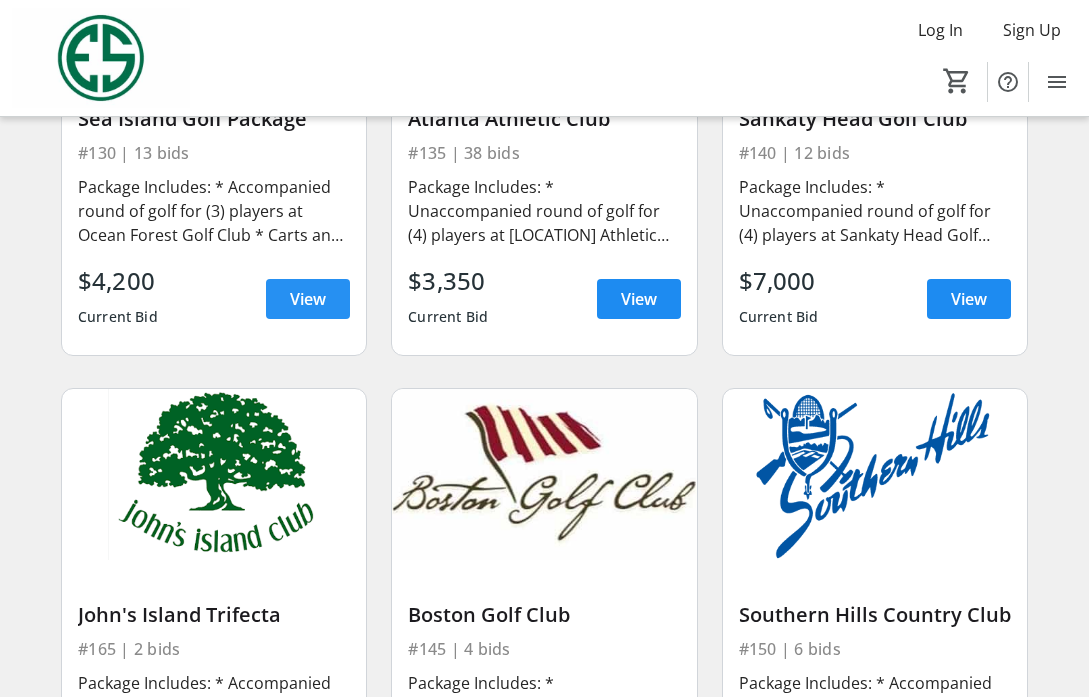 click on "View" at bounding box center (308, 299) 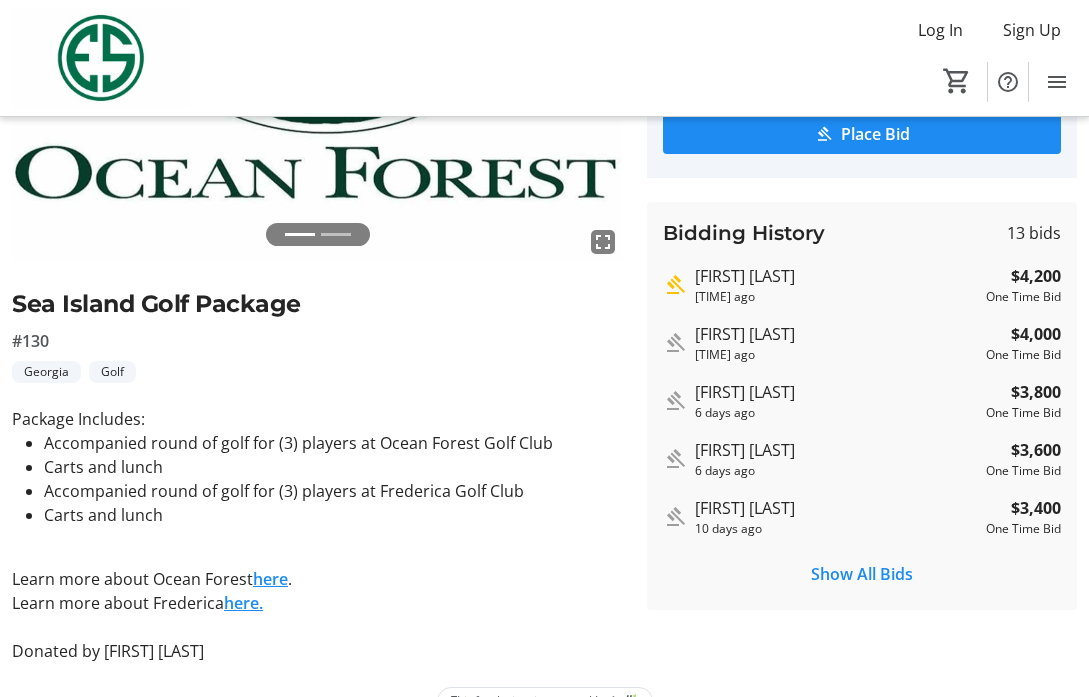 scroll, scrollTop: 273, scrollLeft: 0, axis: vertical 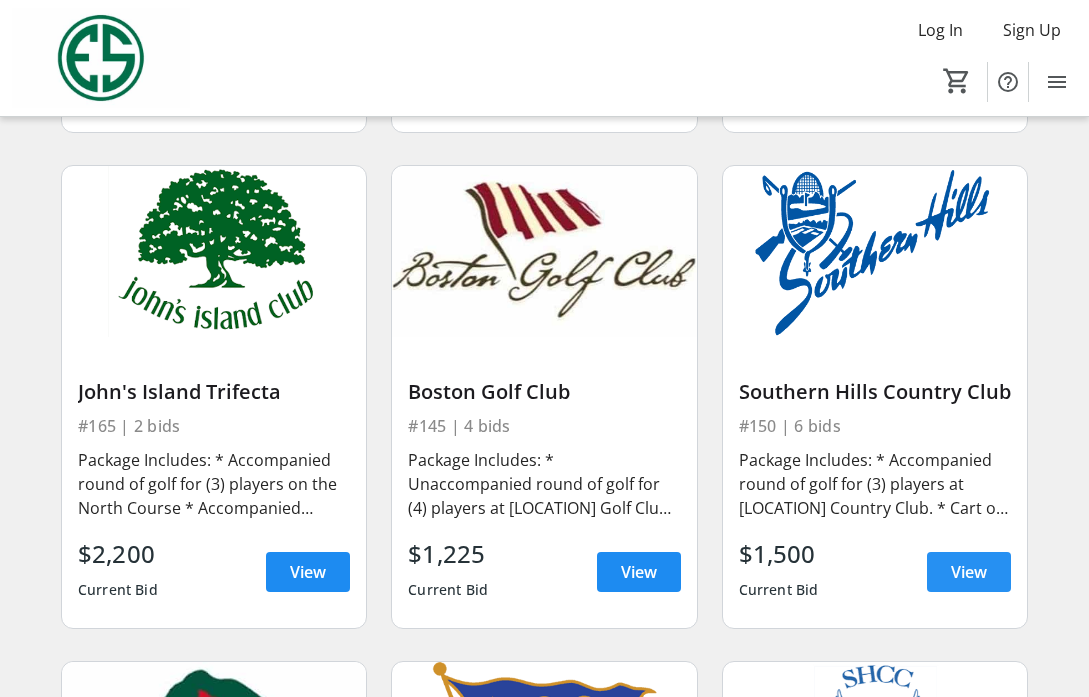 click on "View" at bounding box center (969, 572) 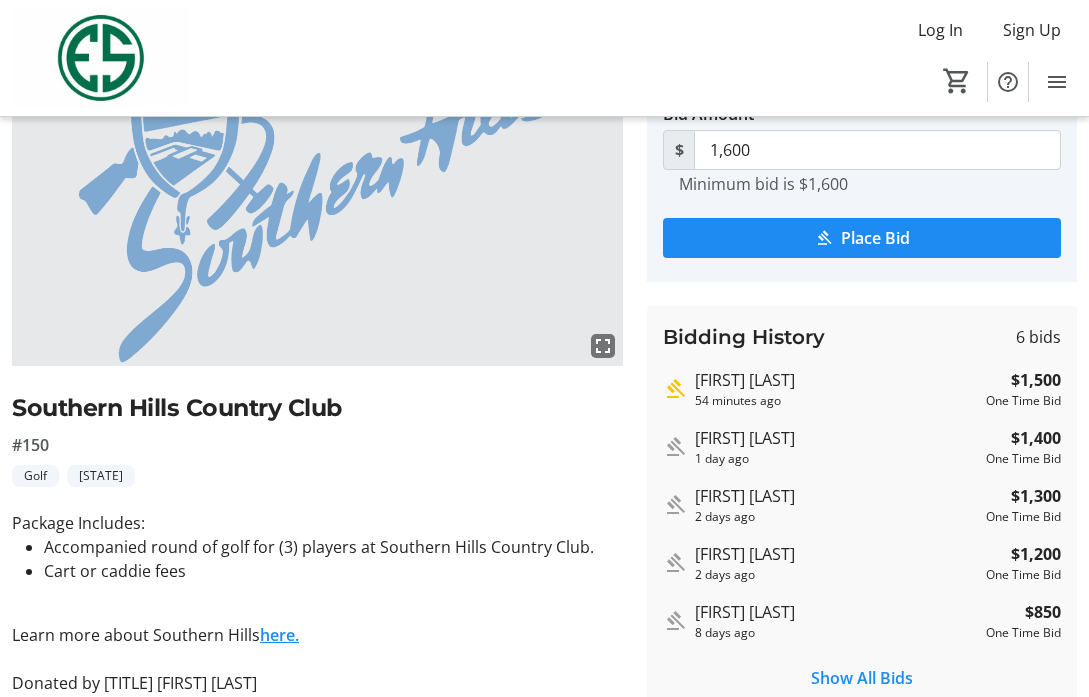 scroll, scrollTop: 170, scrollLeft: 0, axis: vertical 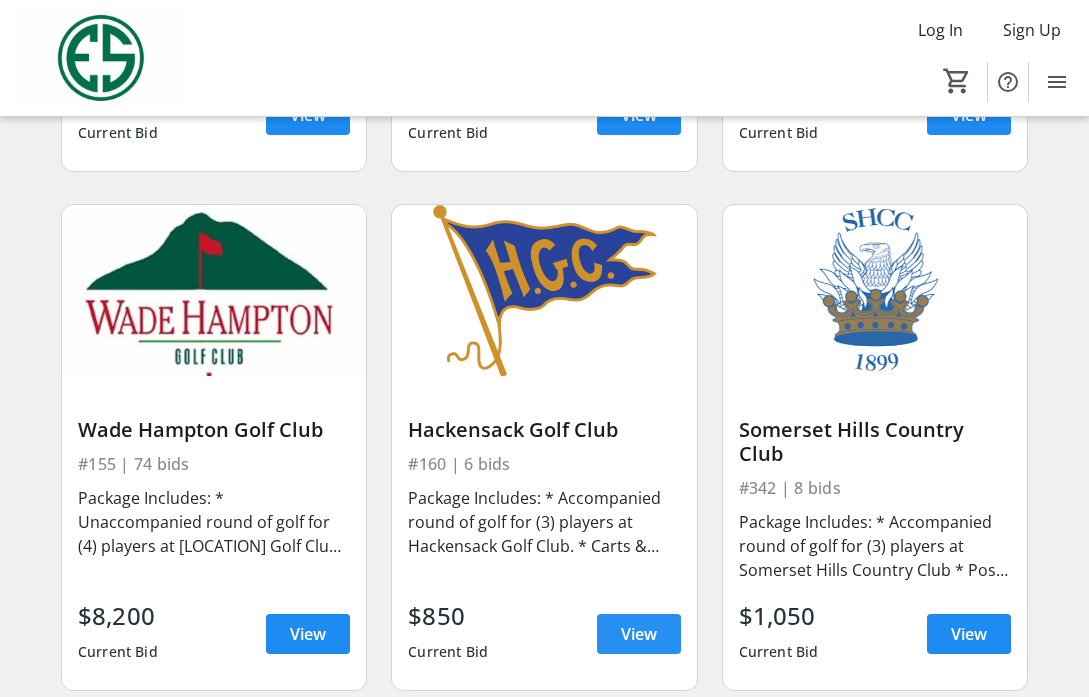 click at bounding box center [639, 634] 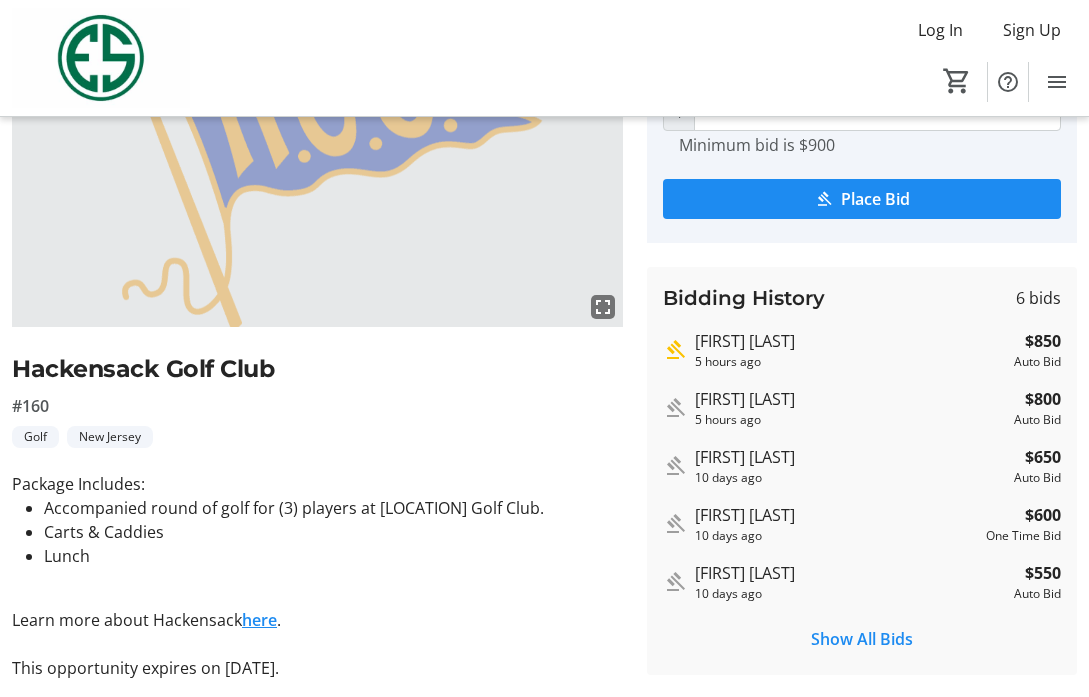 scroll, scrollTop: 208, scrollLeft: 0, axis: vertical 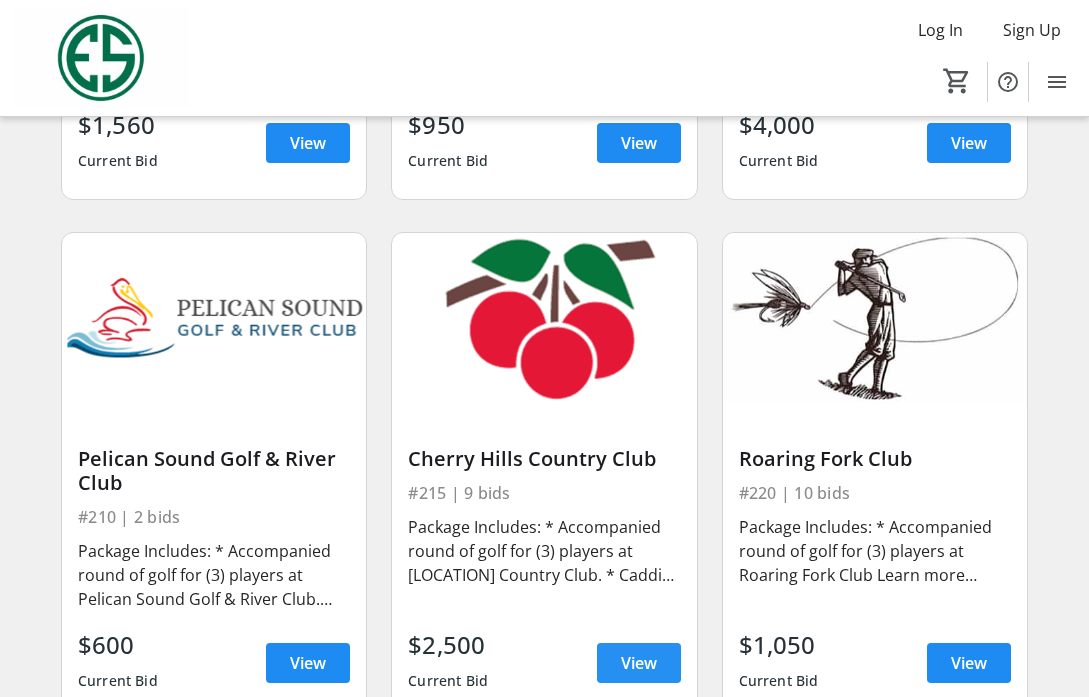 click on "View" at bounding box center (639, 663) 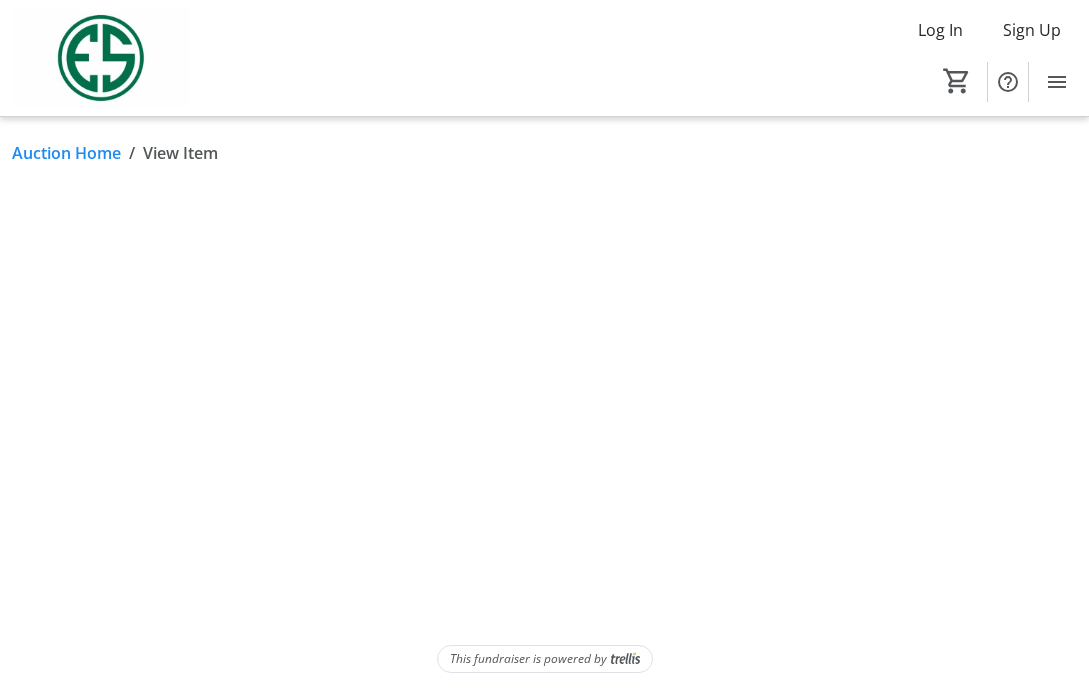 scroll, scrollTop: 0, scrollLeft: 0, axis: both 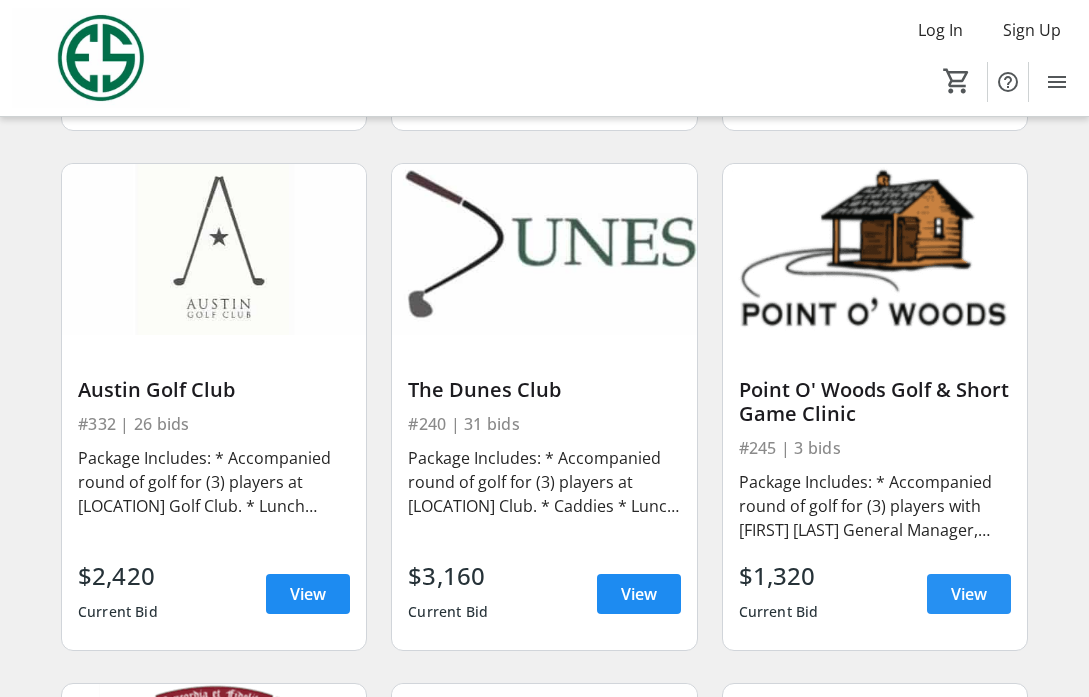 click on "View" at bounding box center (969, 594) 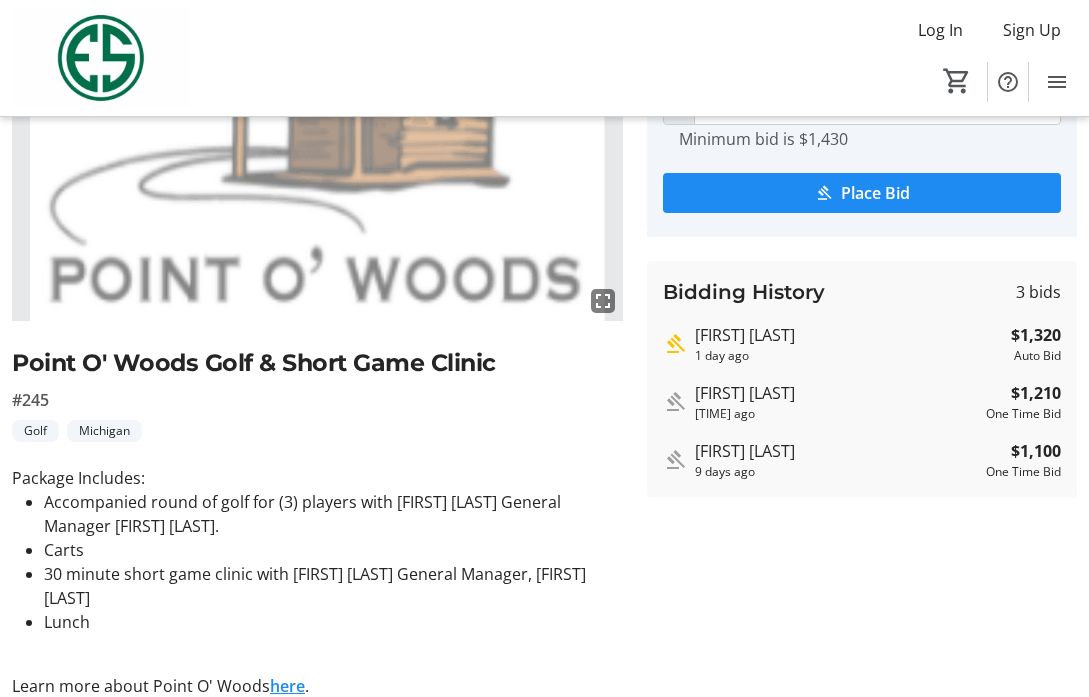 scroll, scrollTop: 214, scrollLeft: 0, axis: vertical 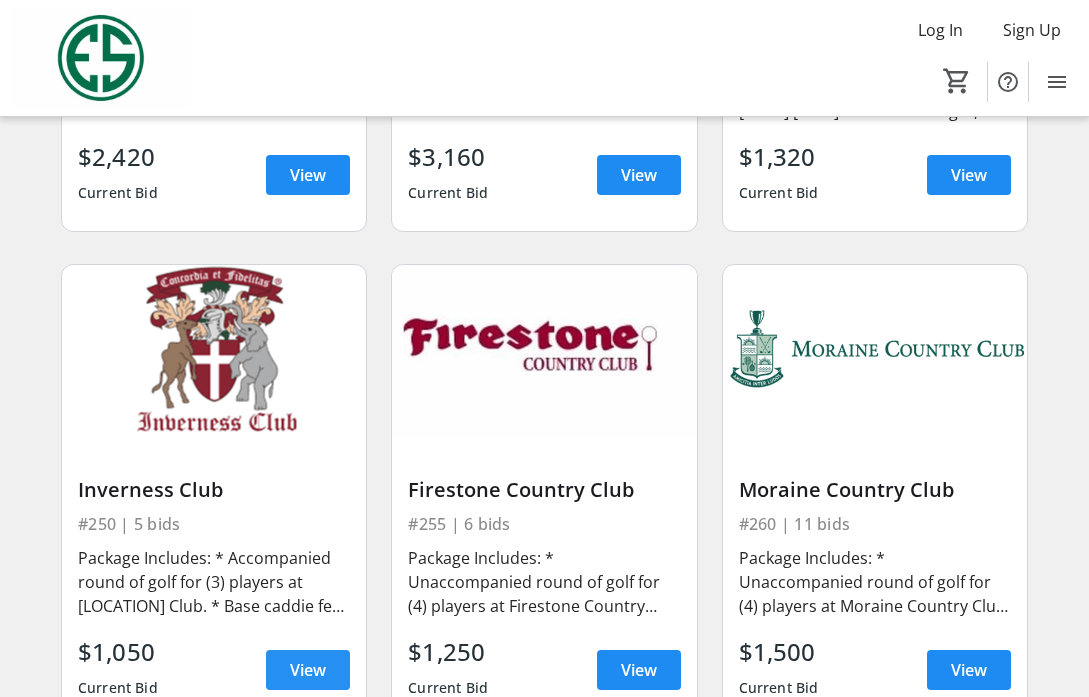 click on "View" at bounding box center [308, 670] 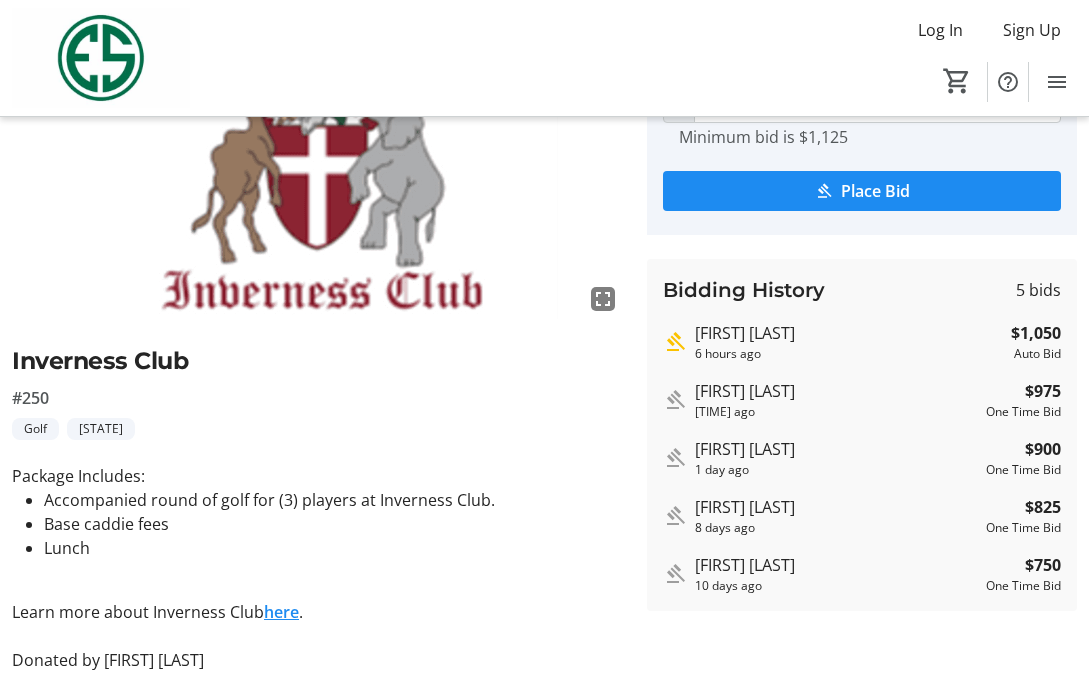 scroll, scrollTop: 217, scrollLeft: 0, axis: vertical 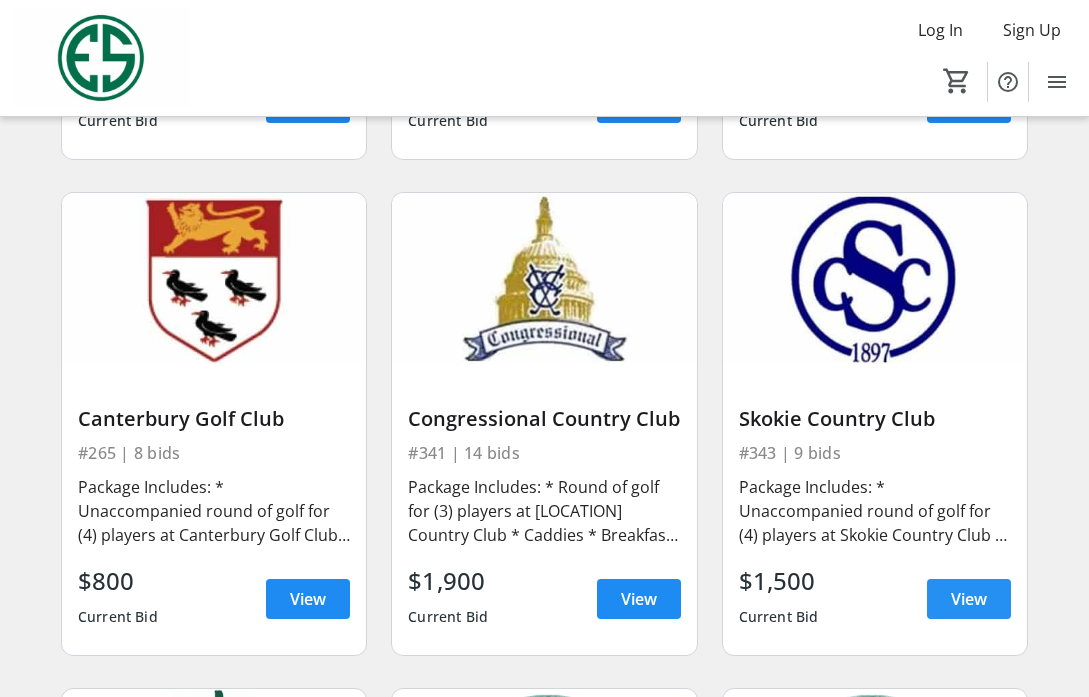 click on "View" at bounding box center [969, 599] 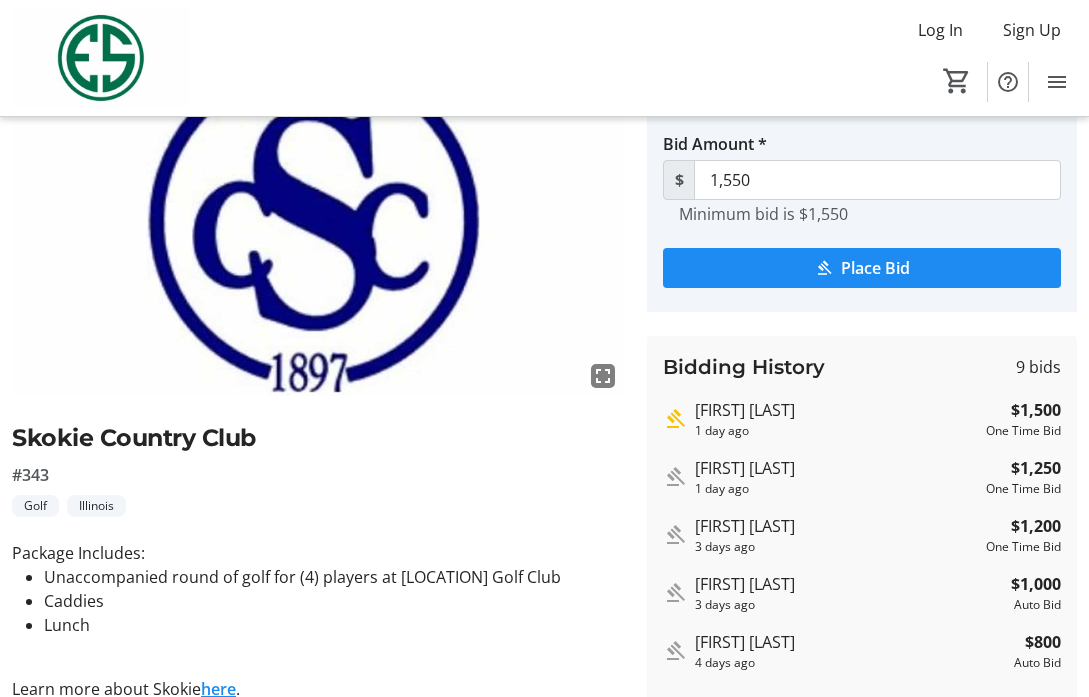 scroll, scrollTop: 201, scrollLeft: 0, axis: vertical 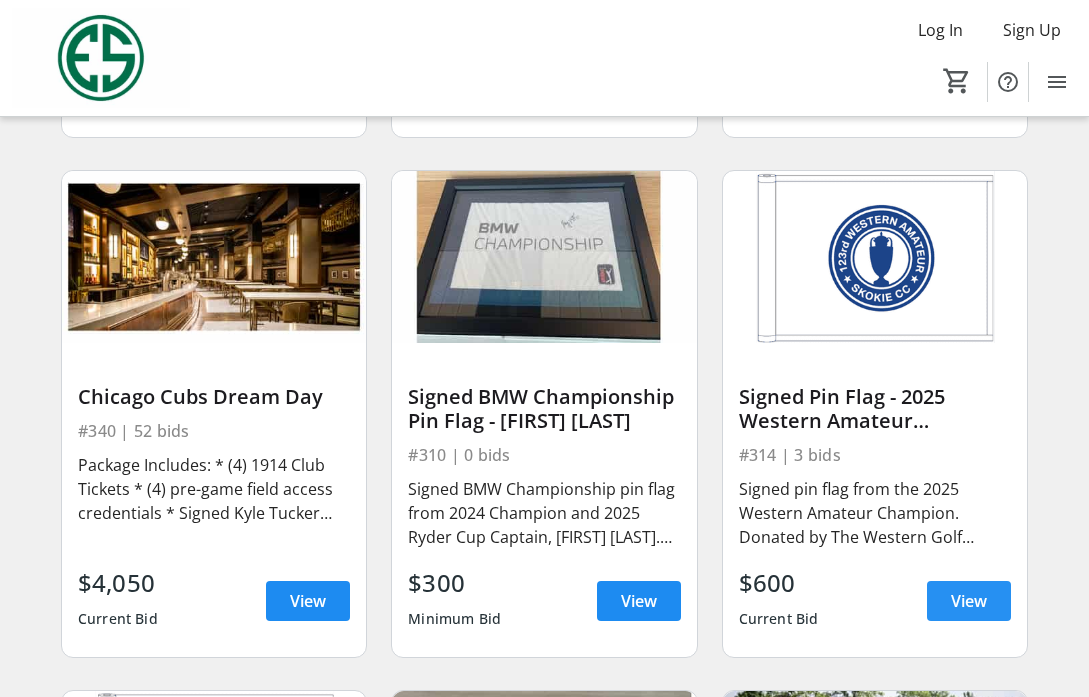 click on "View" at bounding box center (969, 601) 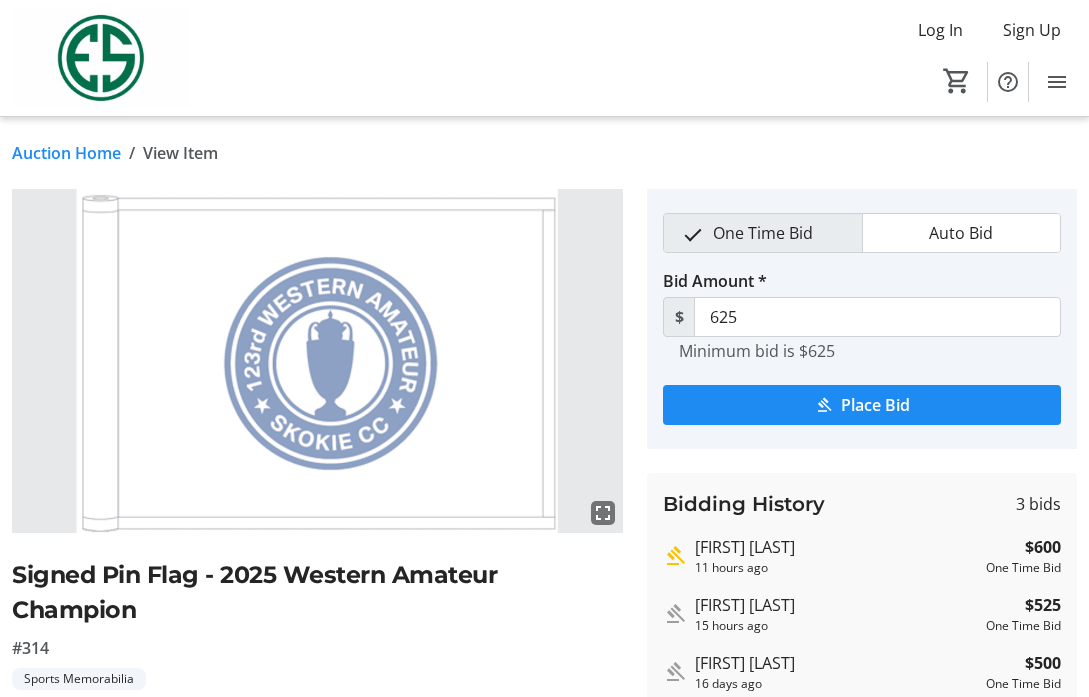 scroll, scrollTop: 165, scrollLeft: 0, axis: vertical 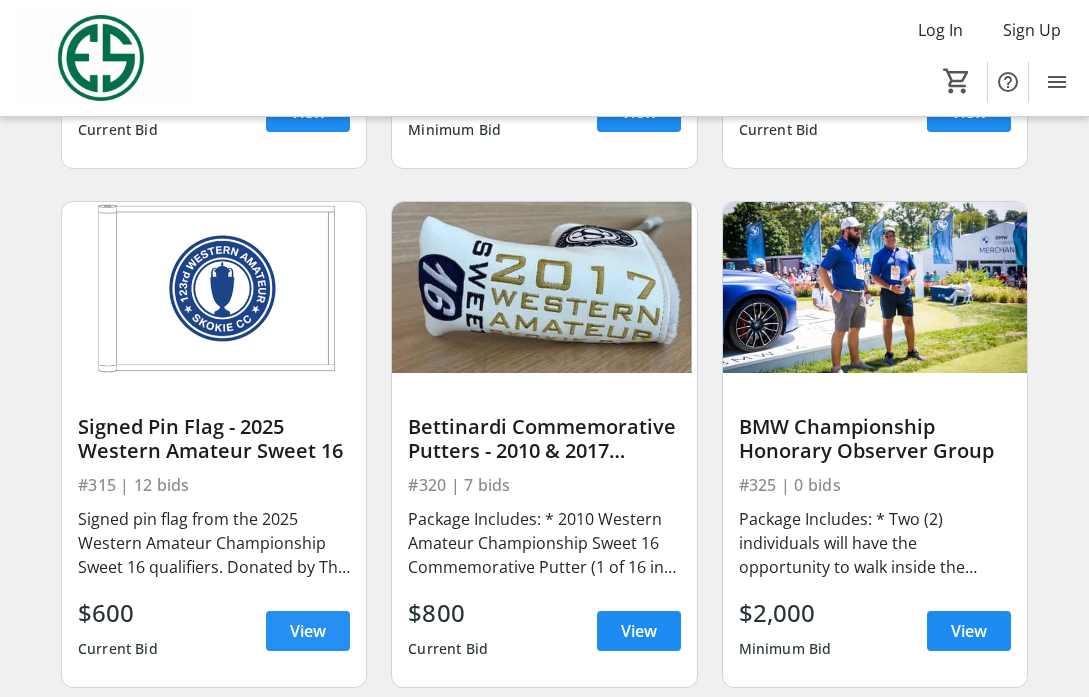click at bounding box center (308, 631) 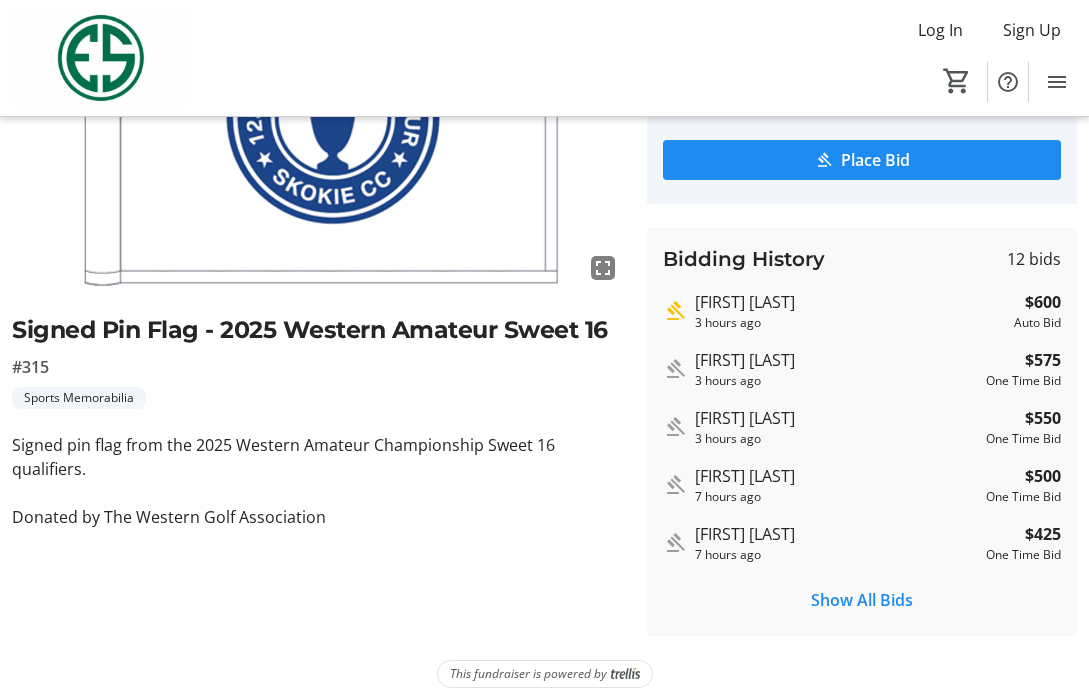 scroll, scrollTop: 247, scrollLeft: 0, axis: vertical 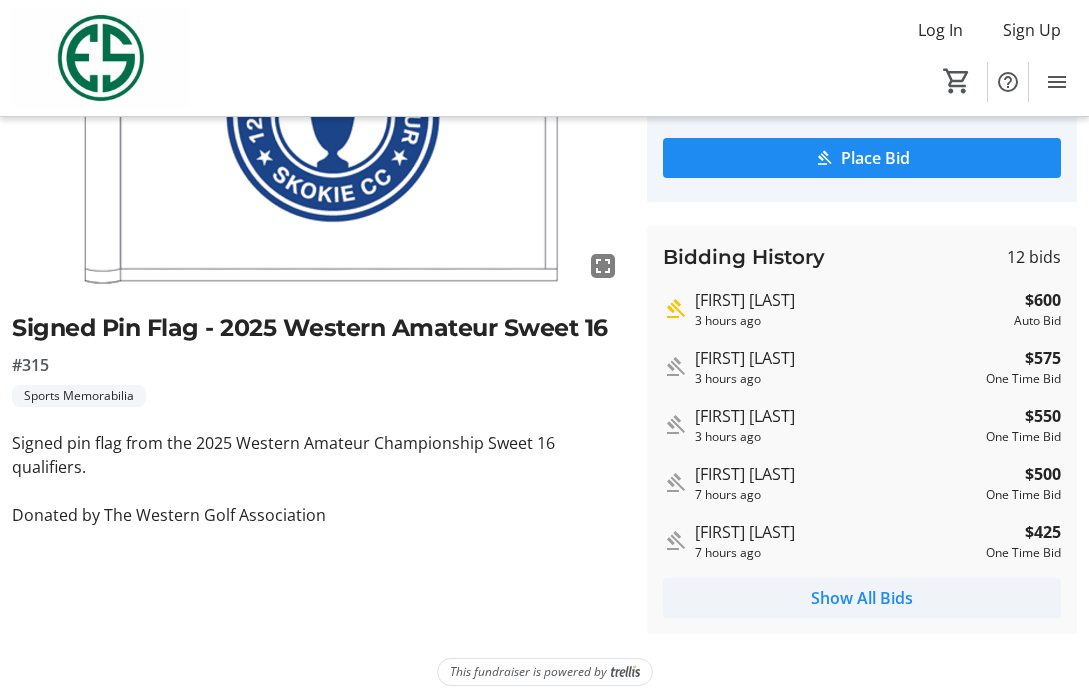click on "Show All Bids" 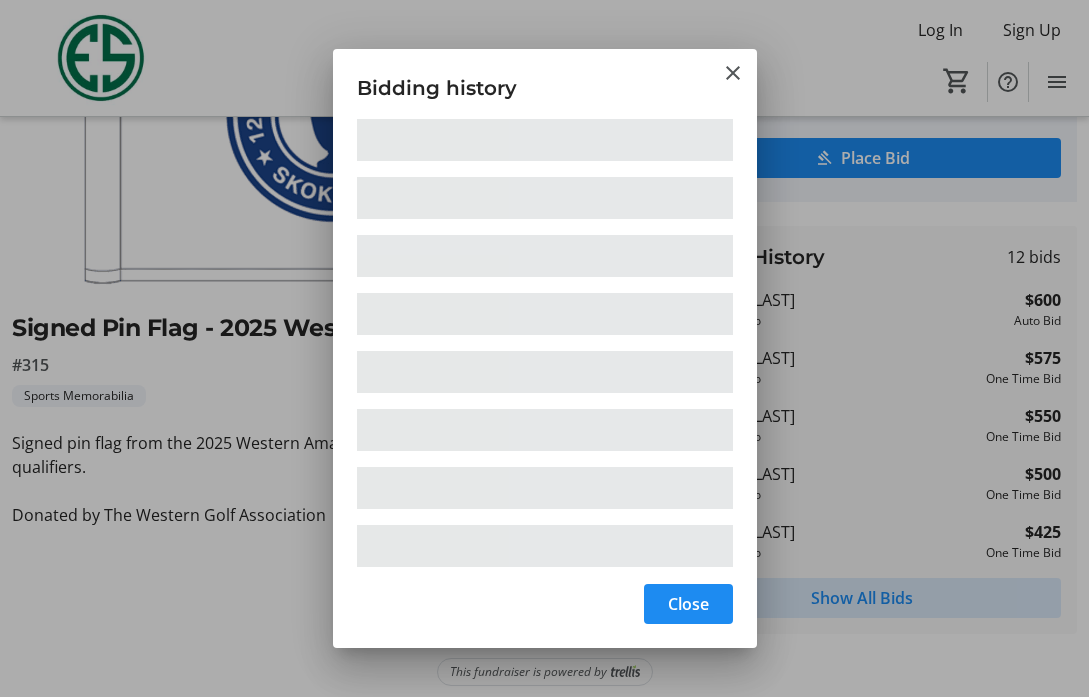 scroll, scrollTop: 0, scrollLeft: 0, axis: both 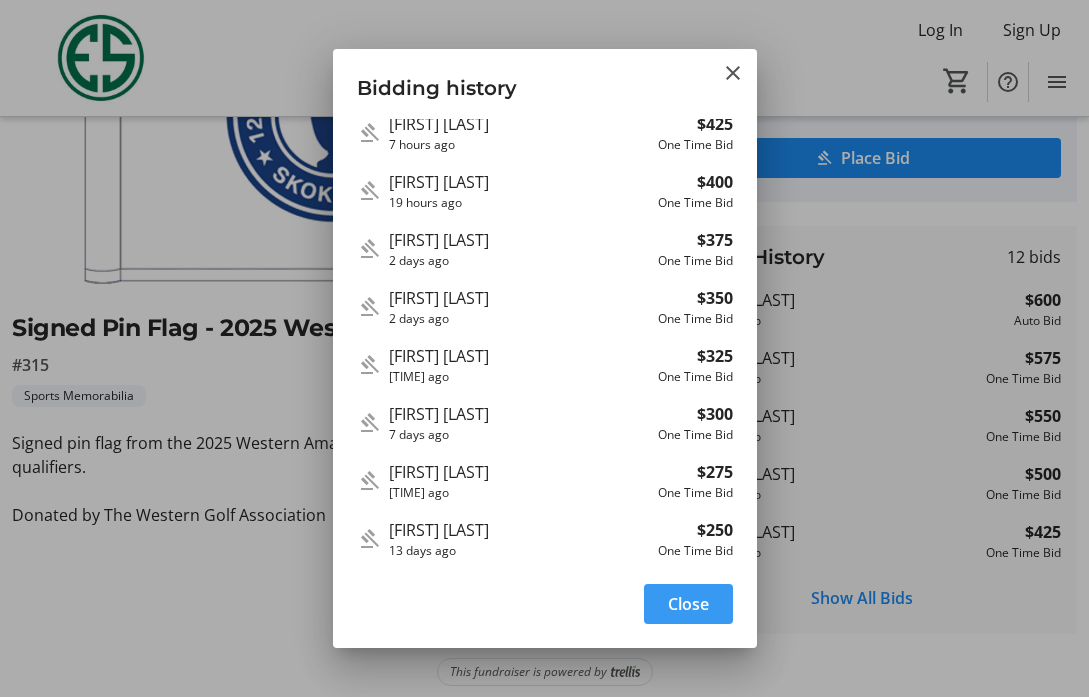 click on "Close" at bounding box center (688, 604) 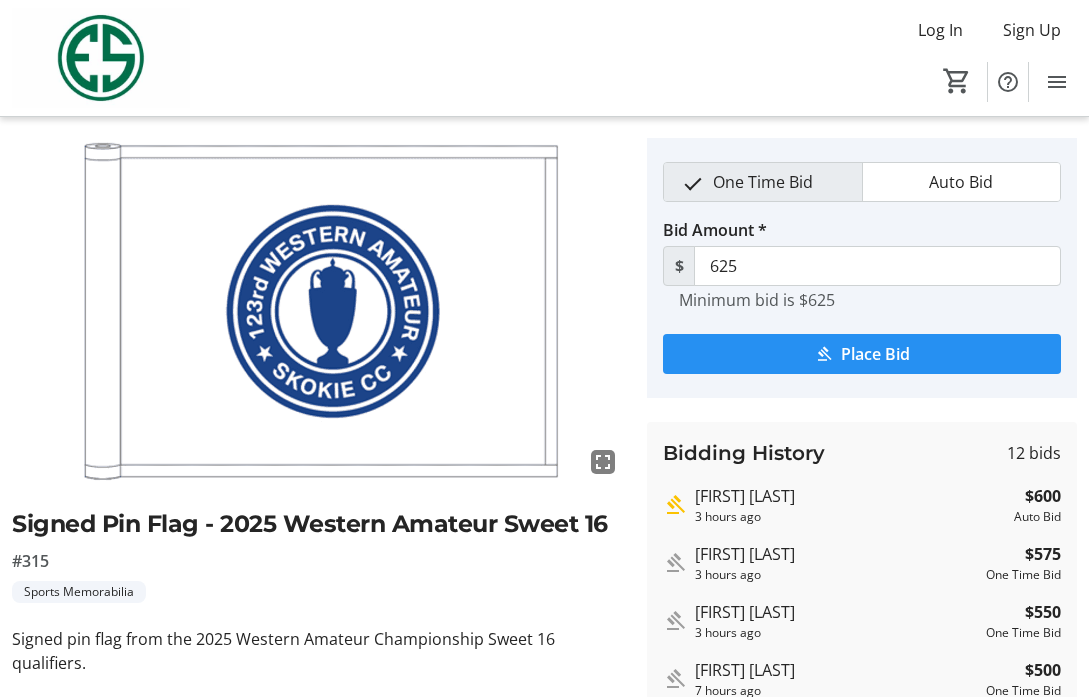 scroll, scrollTop: 0, scrollLeft: 0, axis: both 